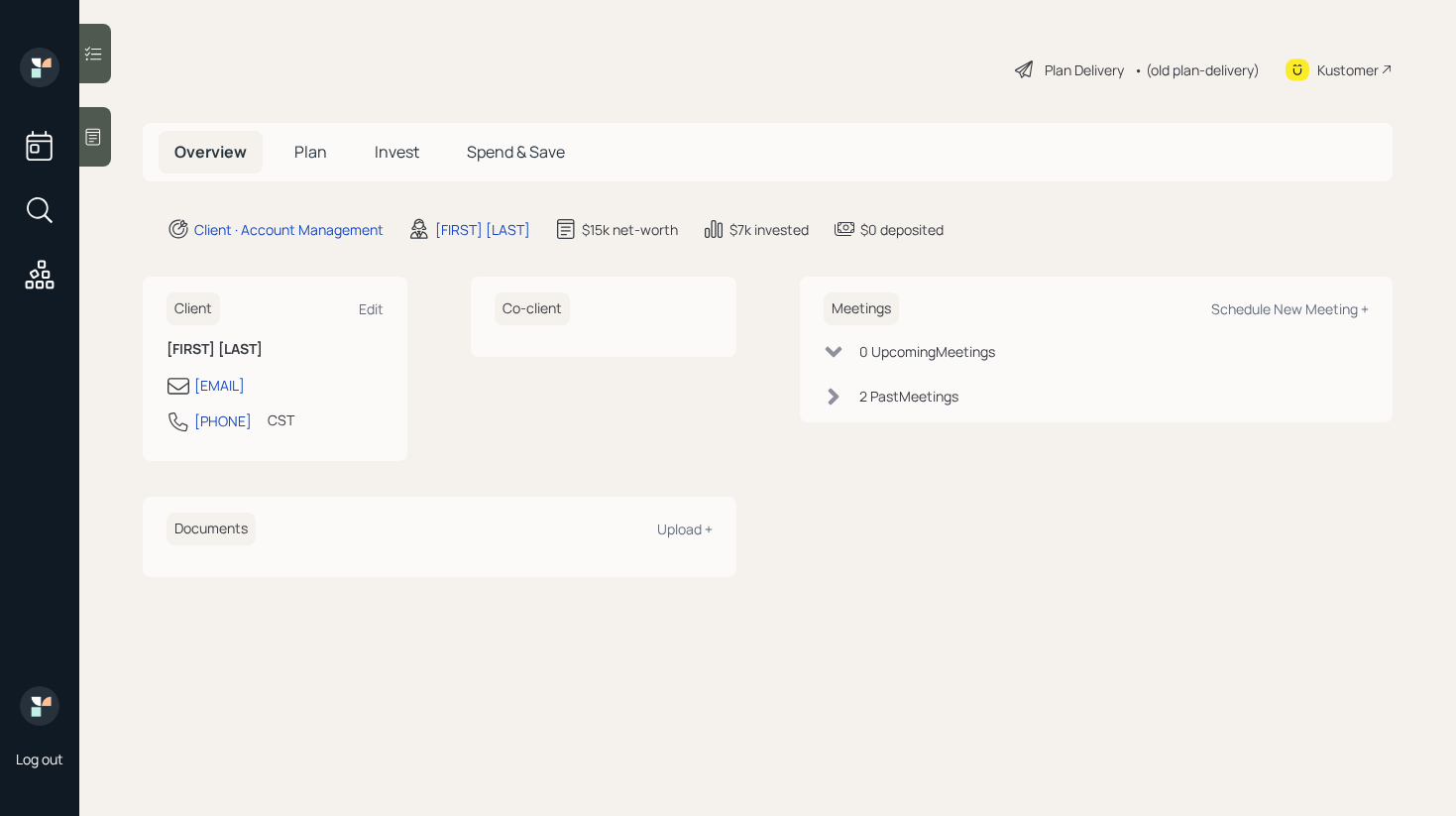 scroll, scrollTop: 0, scrollLeft: 0, axis: both 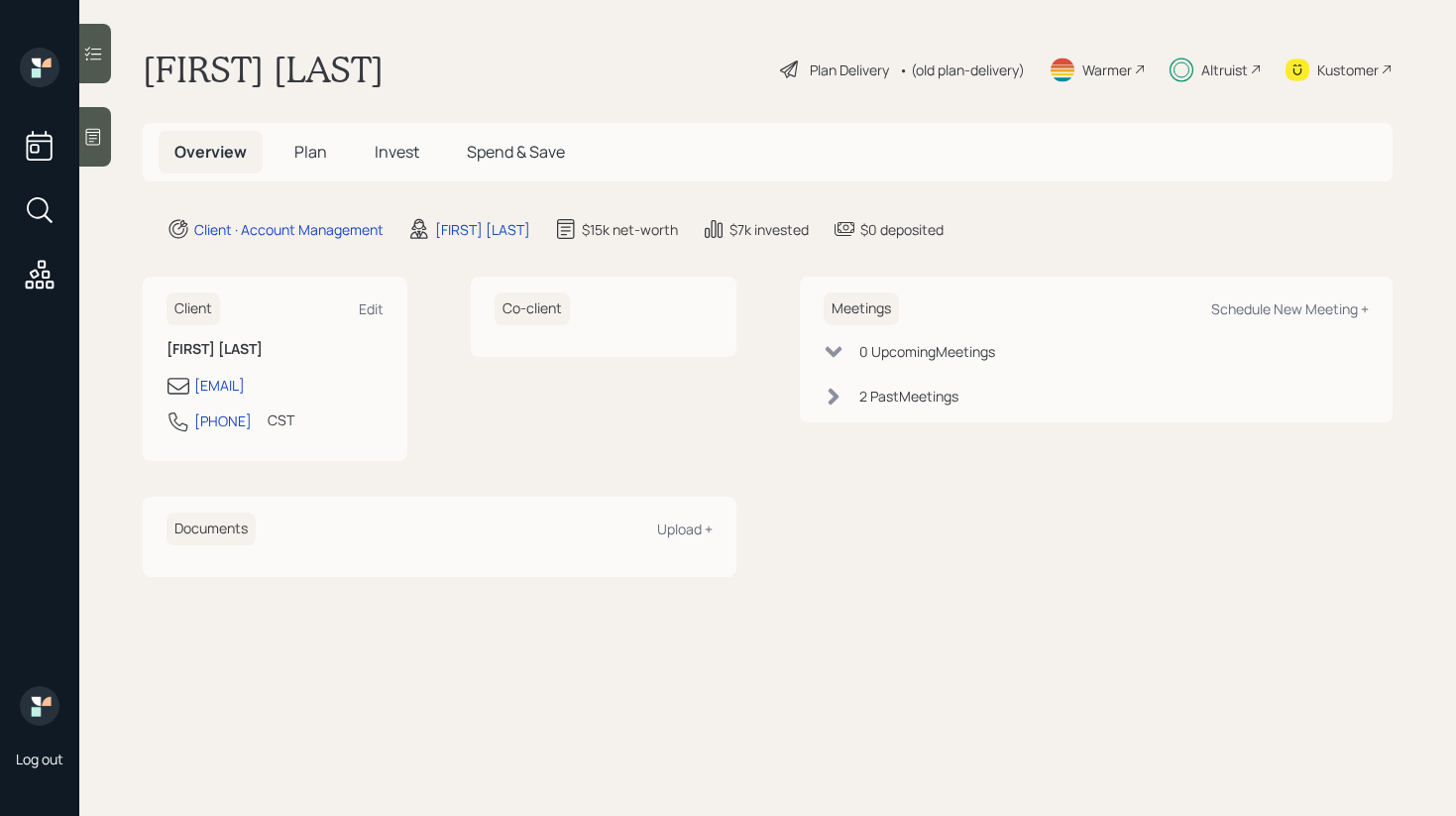 click on "Invest" at bounding box center [396, 152] 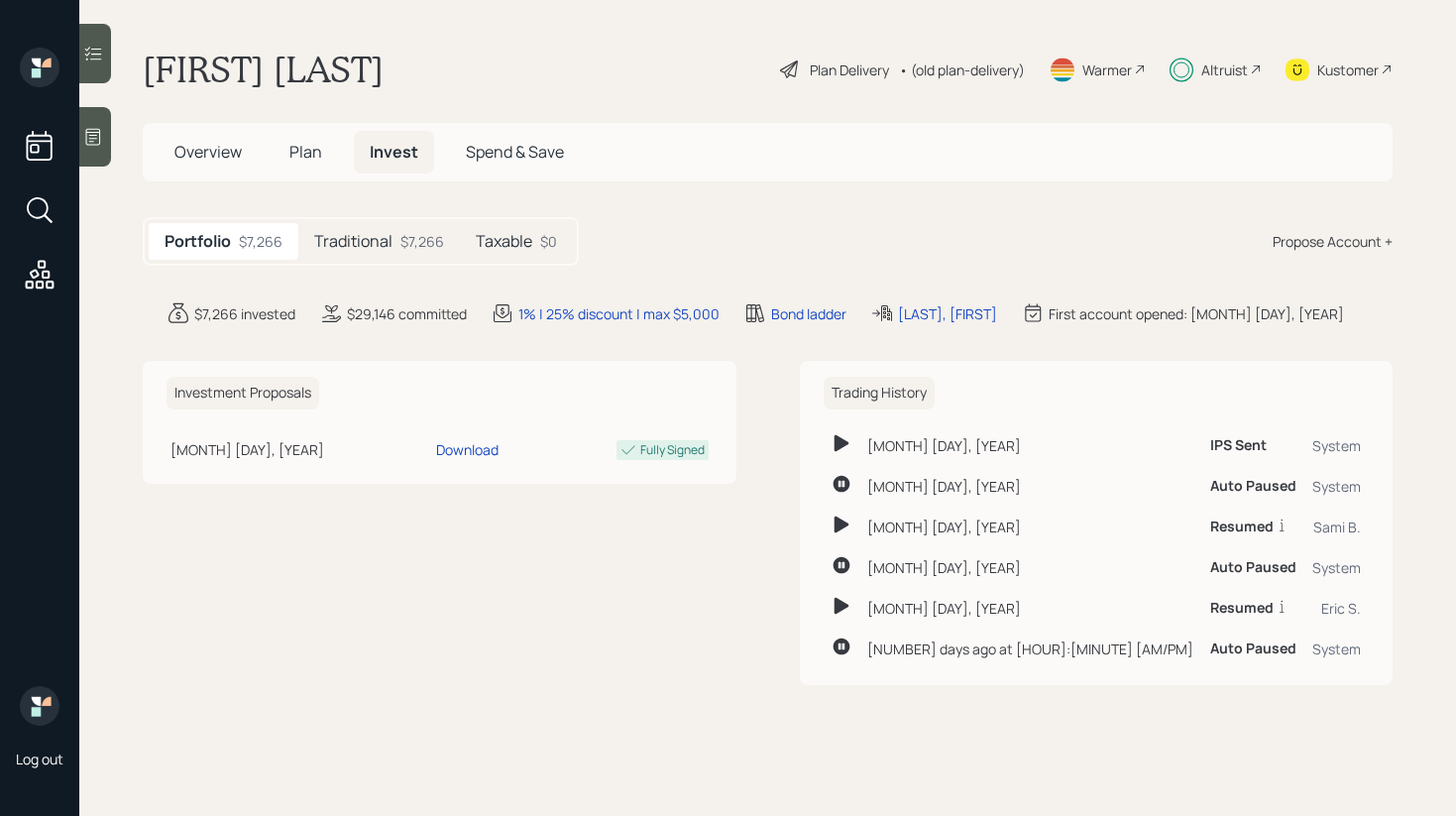 click on "Traditional" at bounding box center [353, 241] 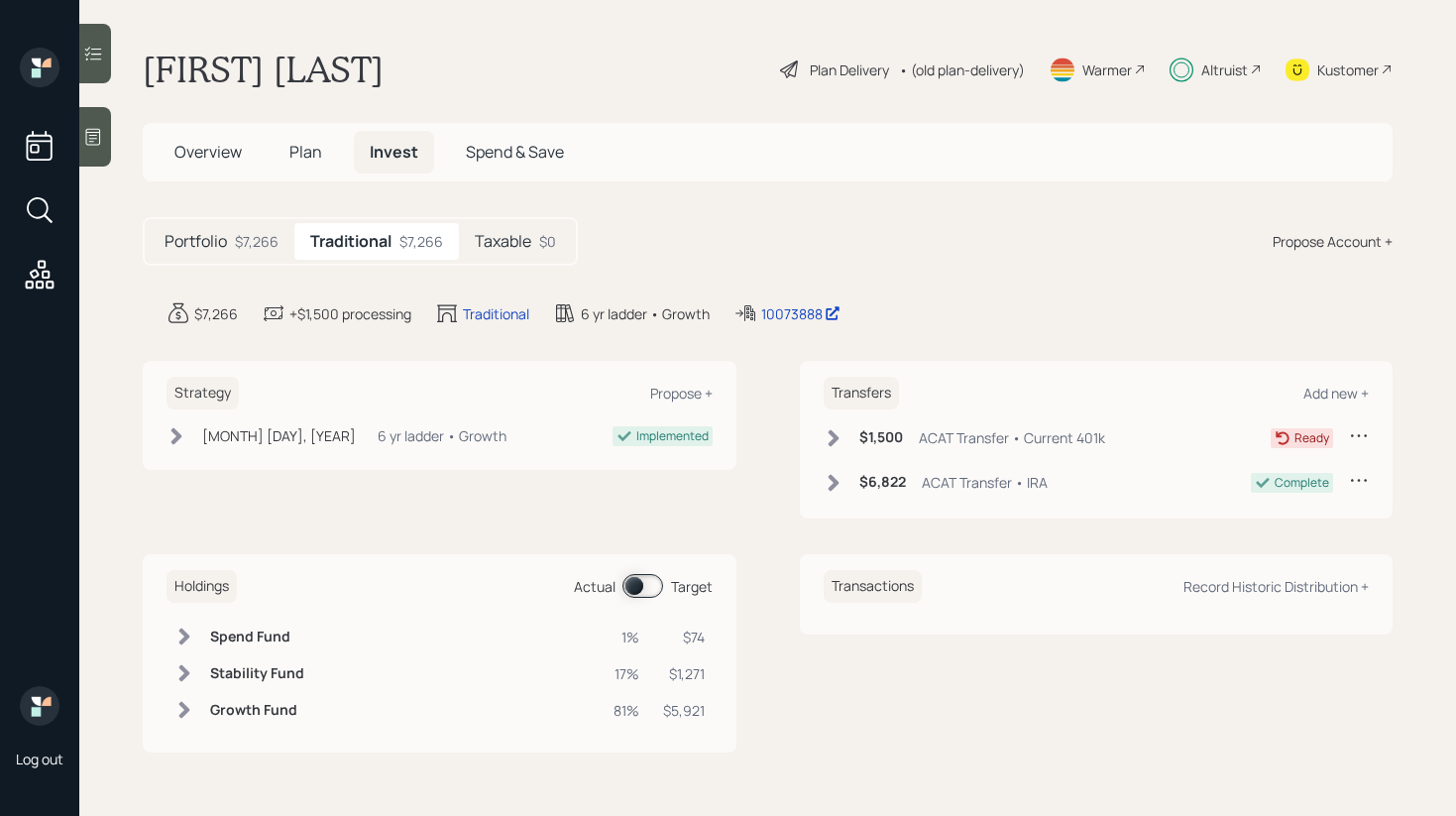 click at bounding box center [95, 137] 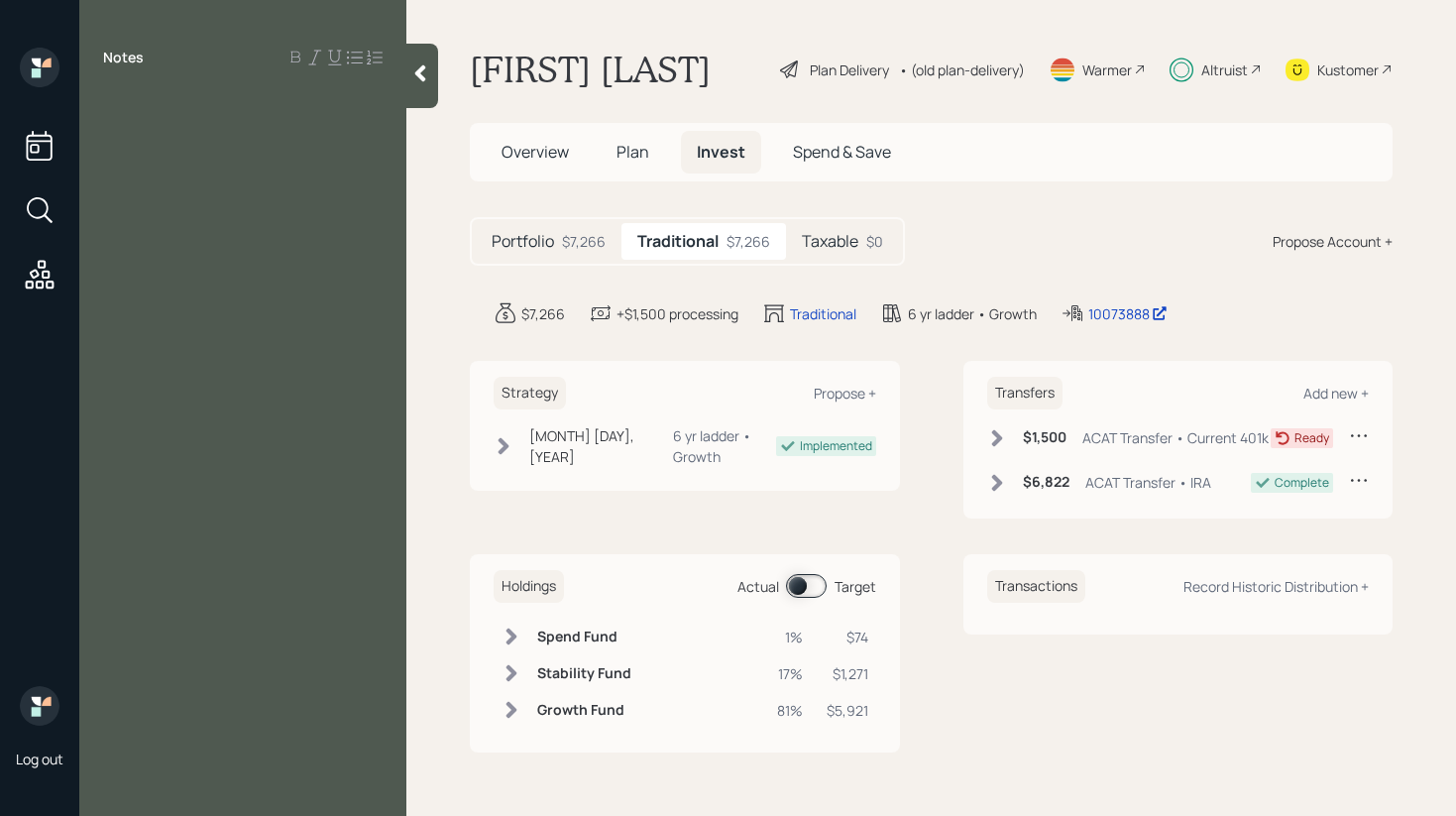 click on "Notes" at bounding box center [243, 58] 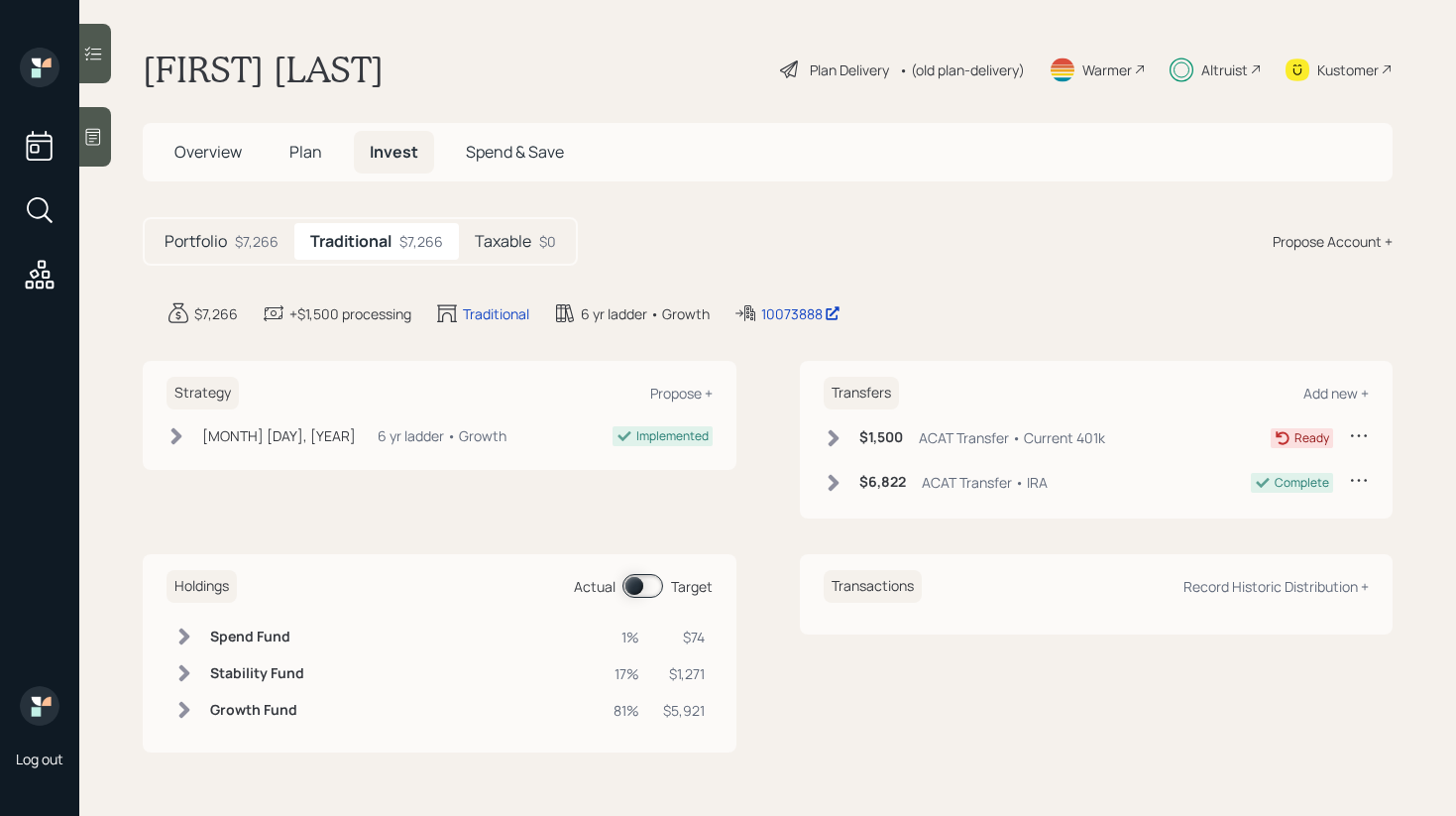 click on "Taxable" at bounding box center [503, 241] 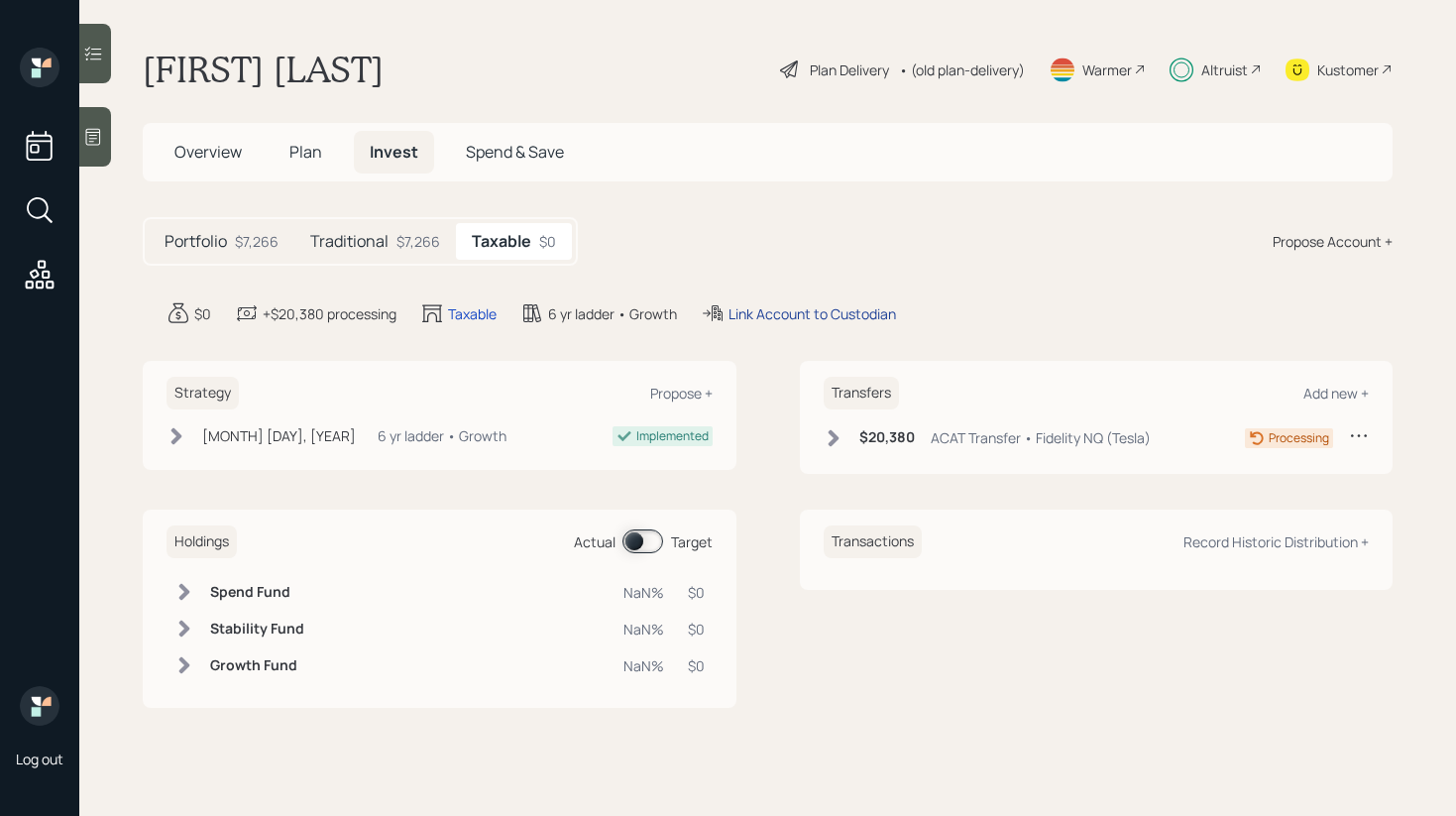 click on "Link Account to Custodian" at bounding box center [812, 313] 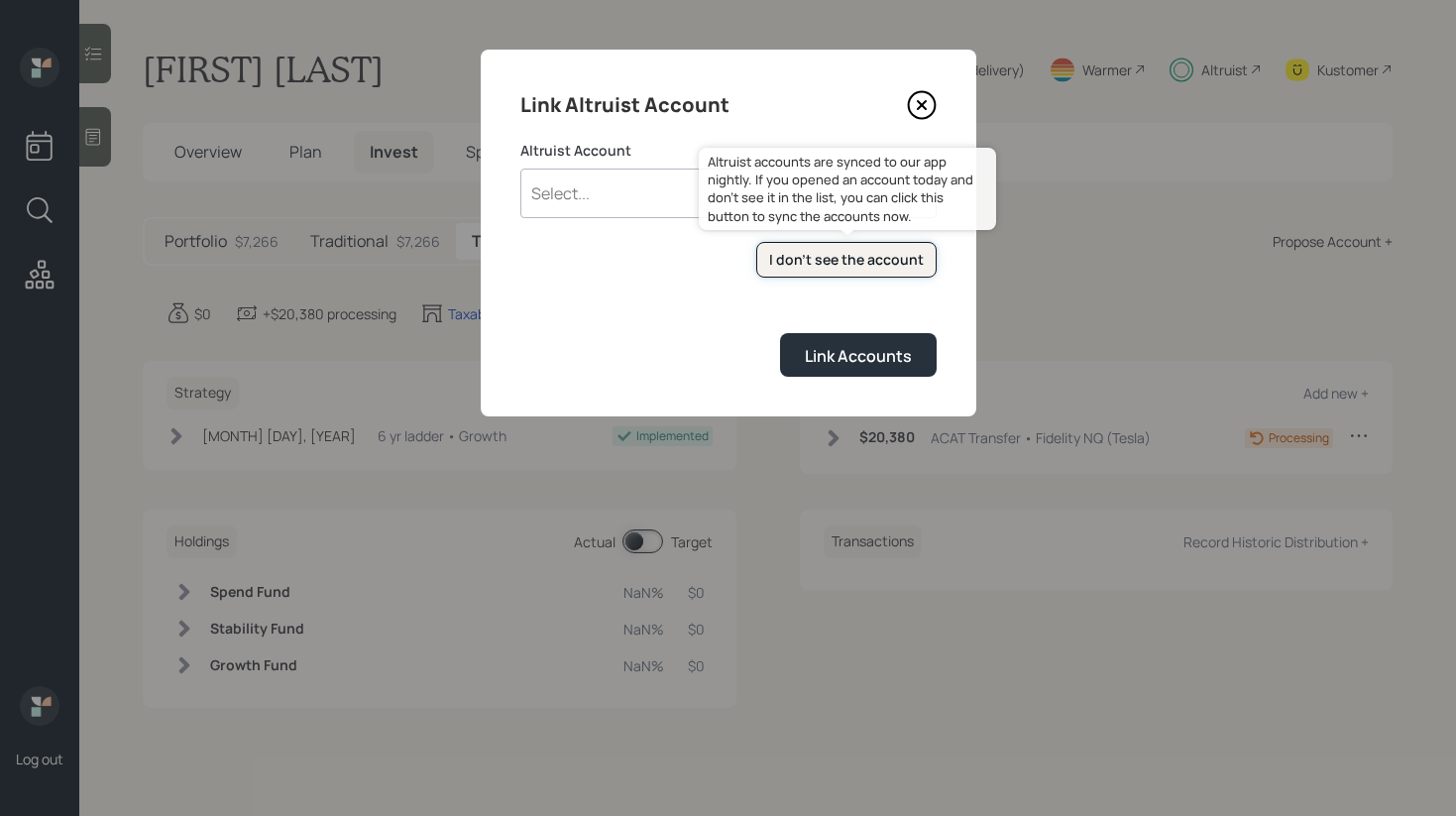 click on "I don't see the account" at bounding box center [846, 260] 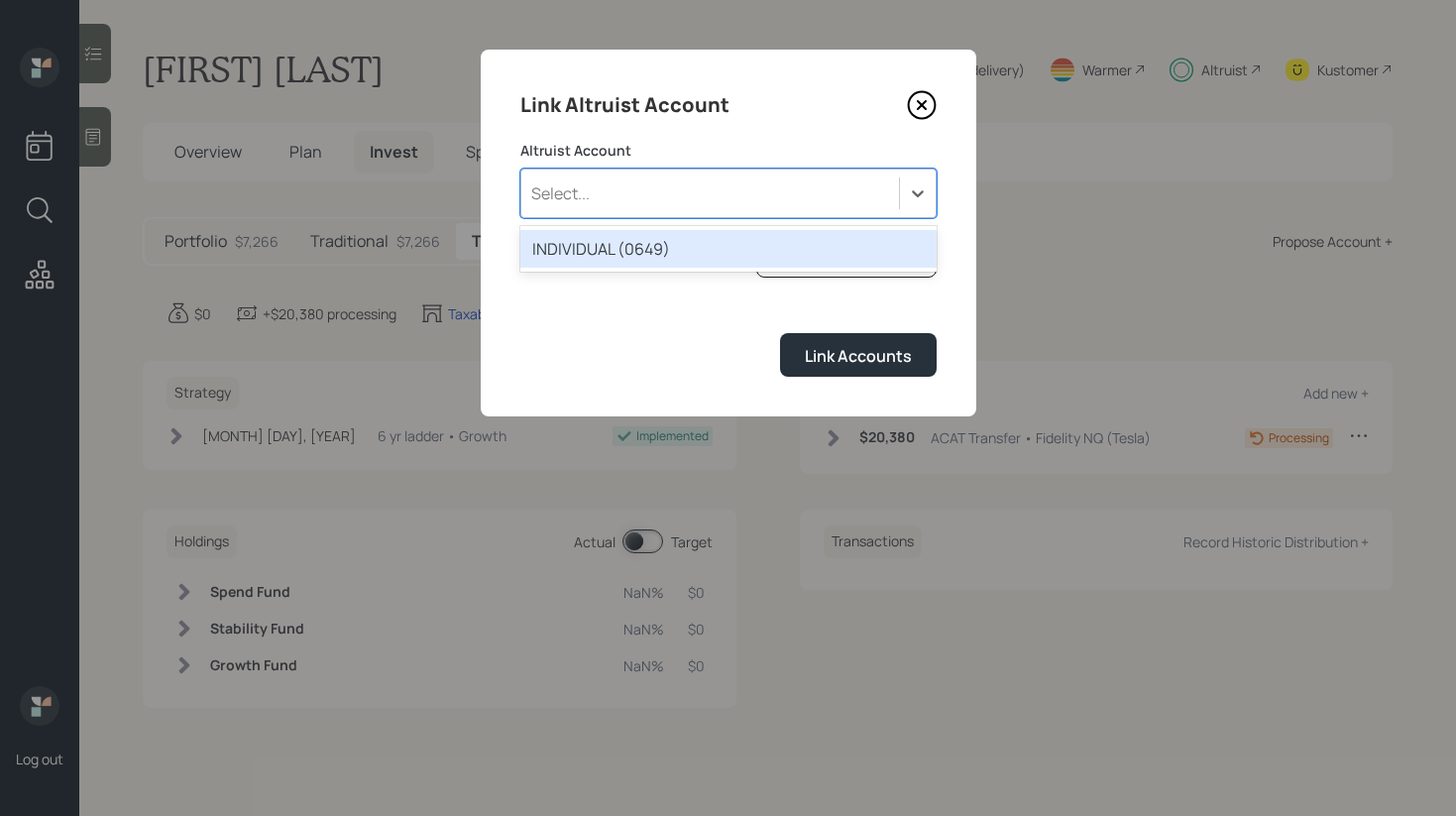 click on "Select..." at bounding box center [710, 193] 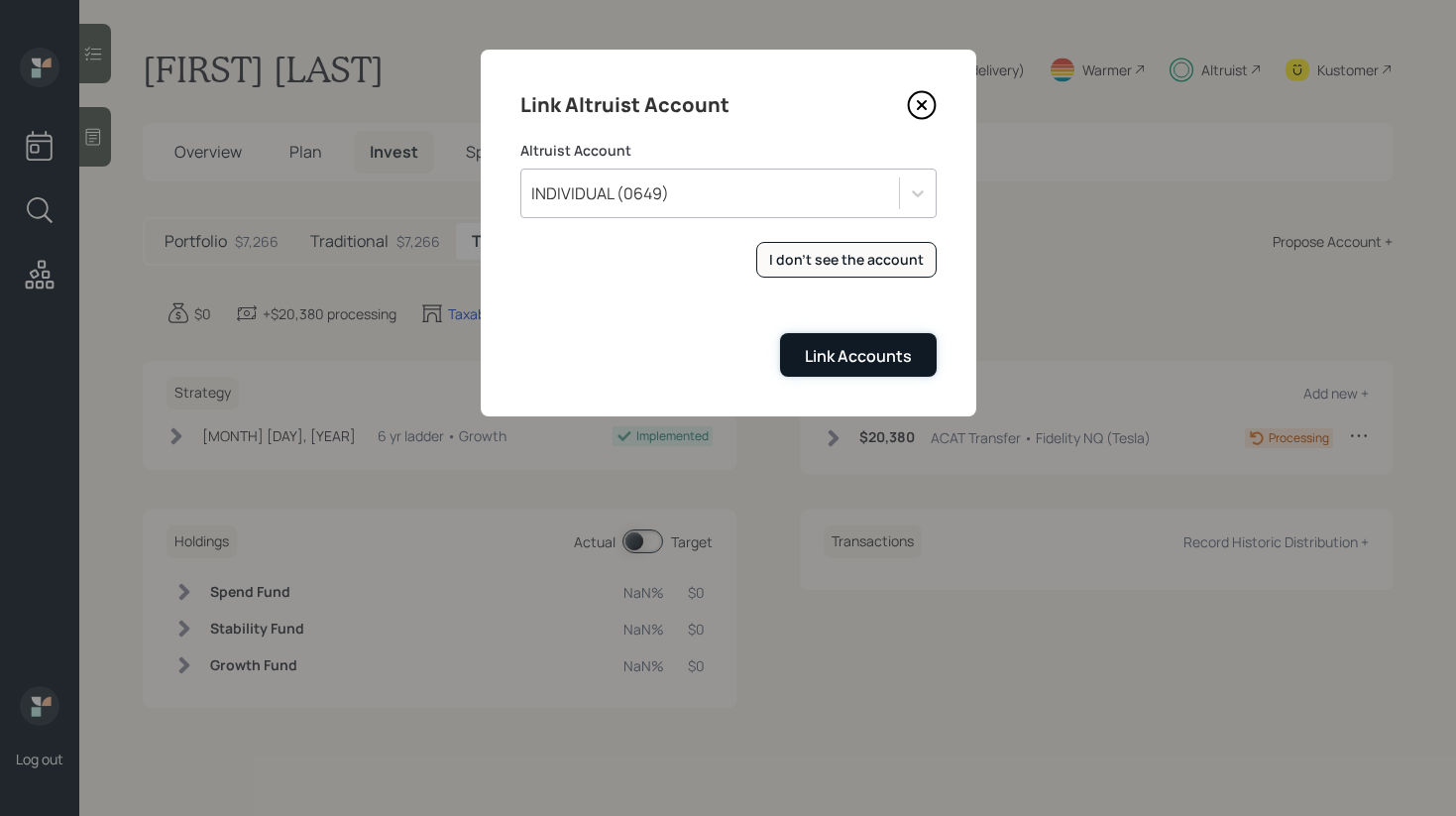 click on "Link Accounts" at bounding box center [858, 356] 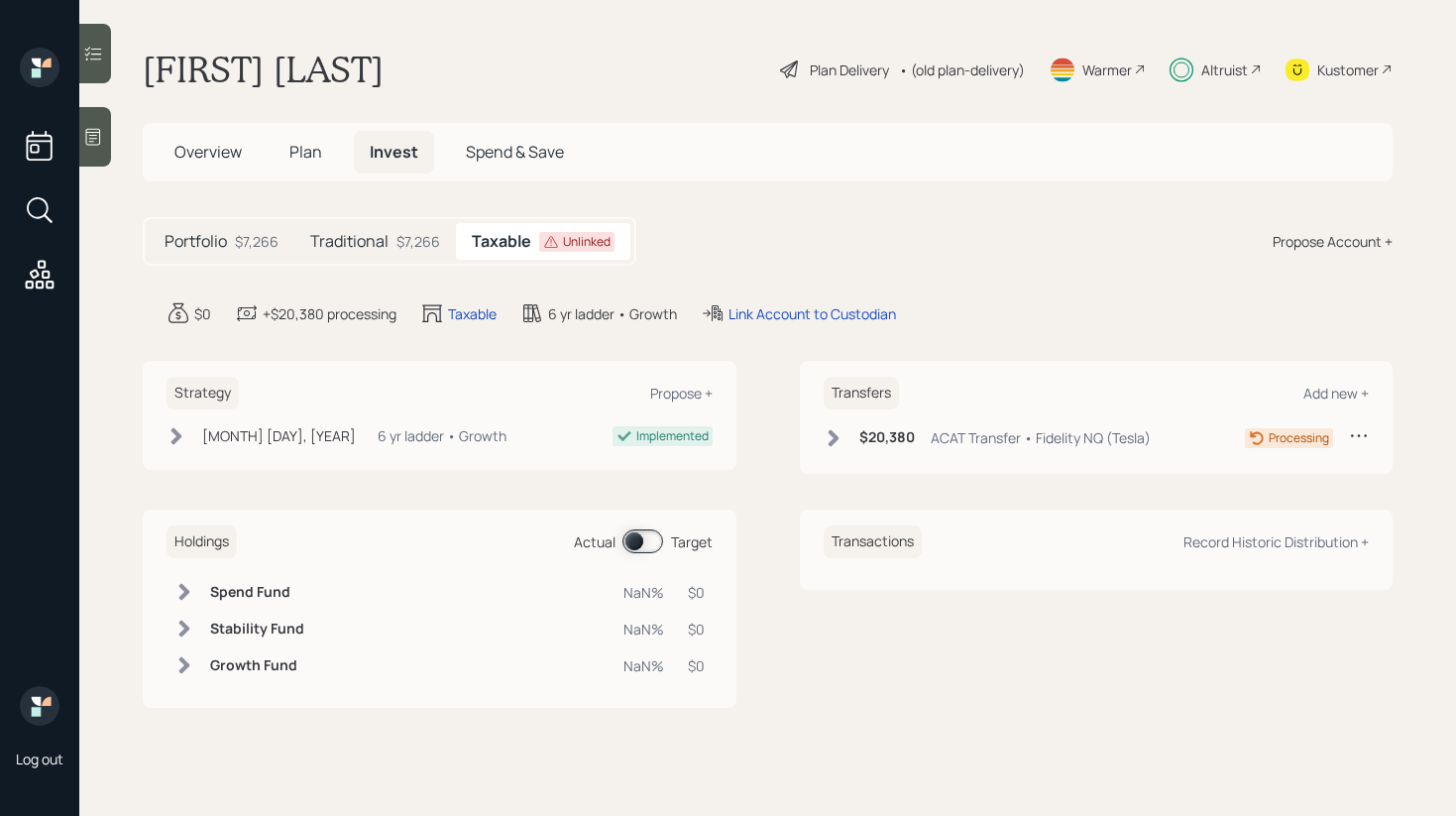 click 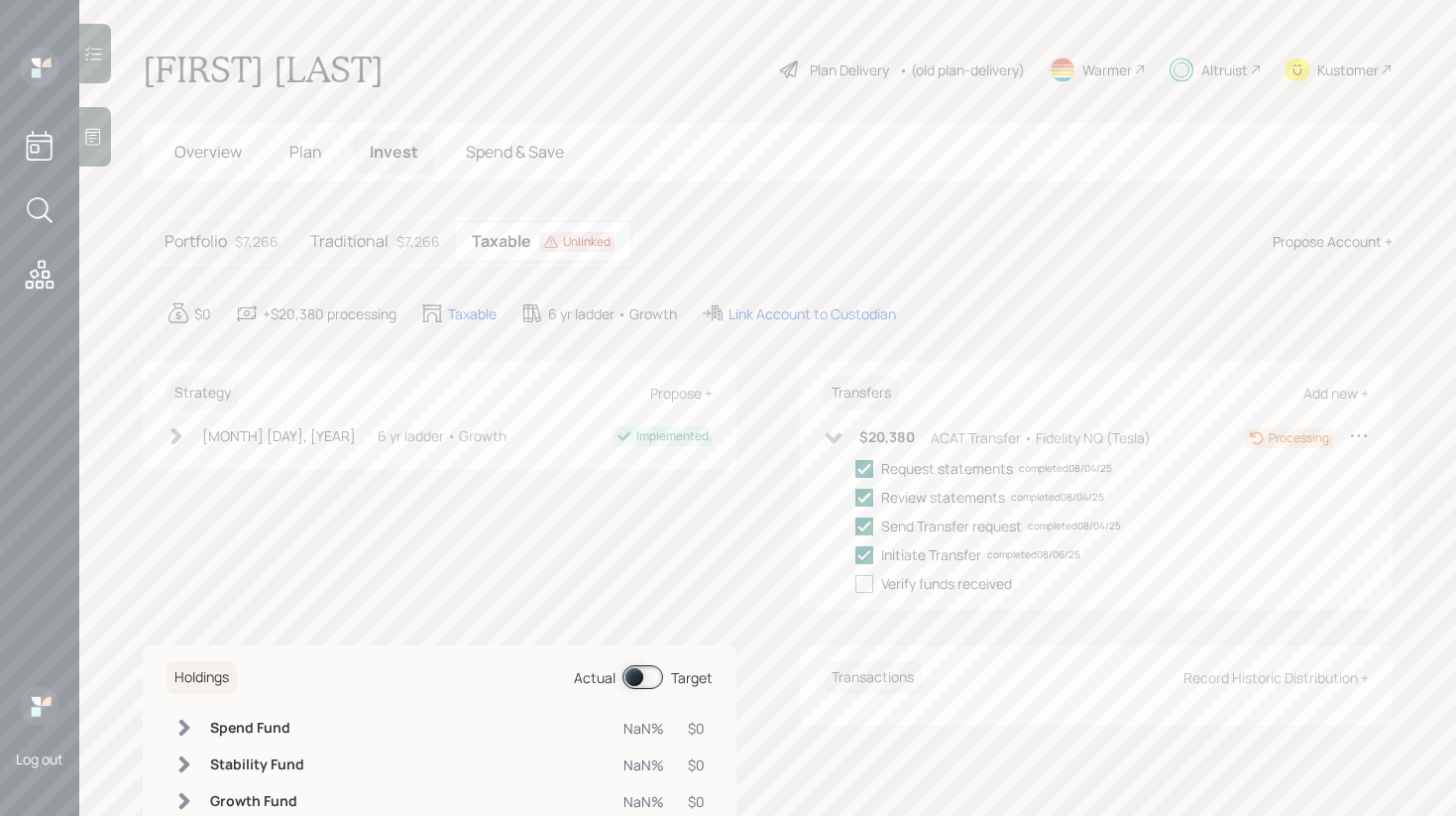 click 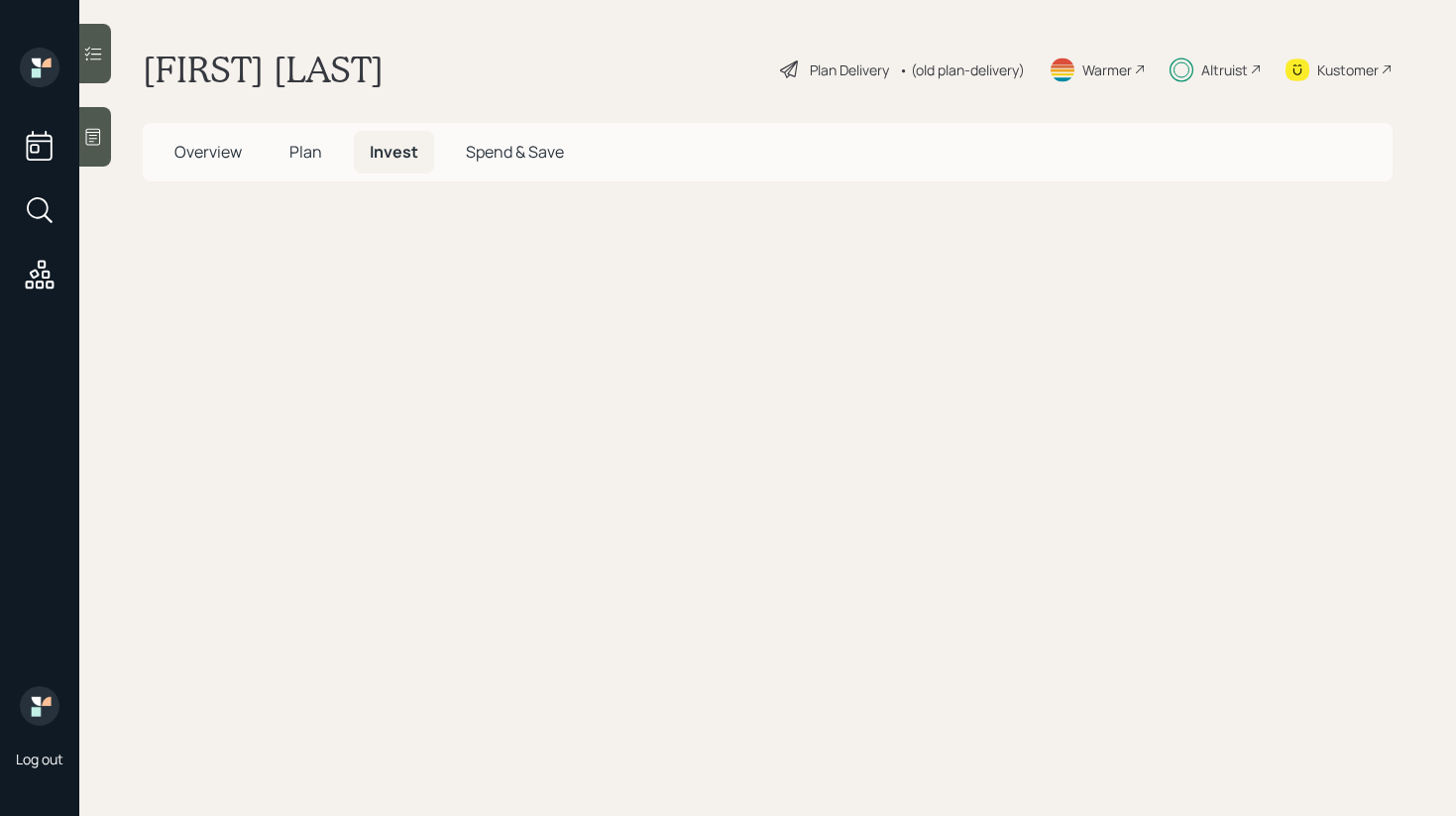 scroll, scrollTop: 0, scrollLeft: 0, axis: both 